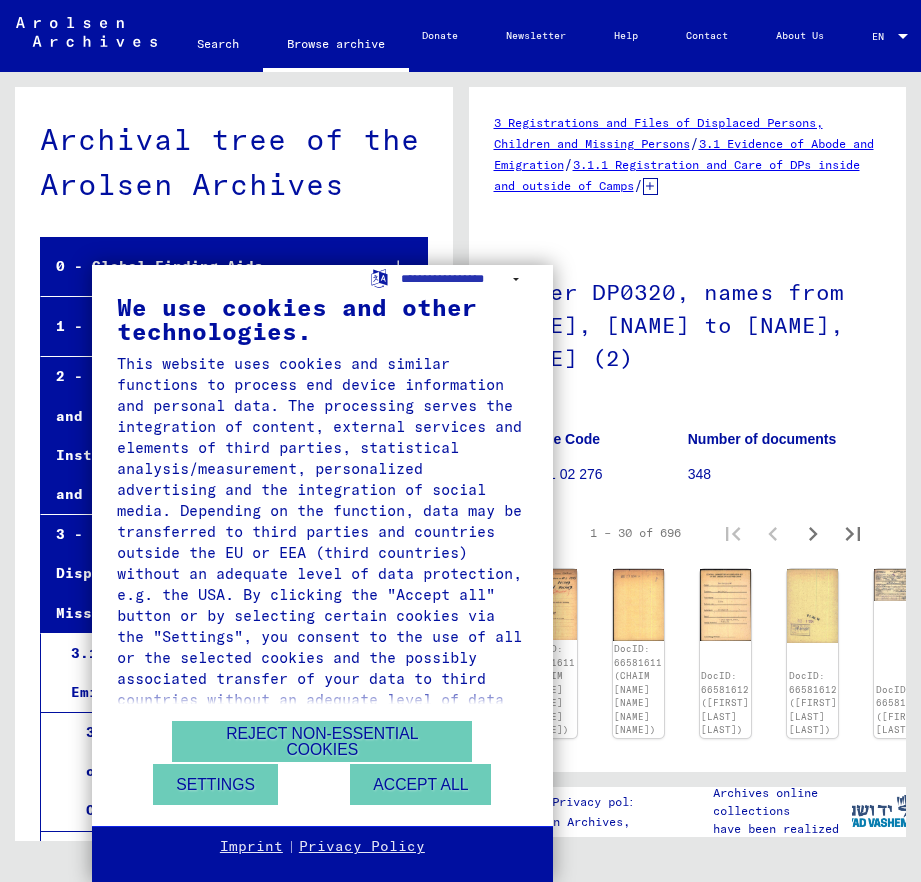 scroll, scrollTop: 0, scrollLeft: 0, axis: both 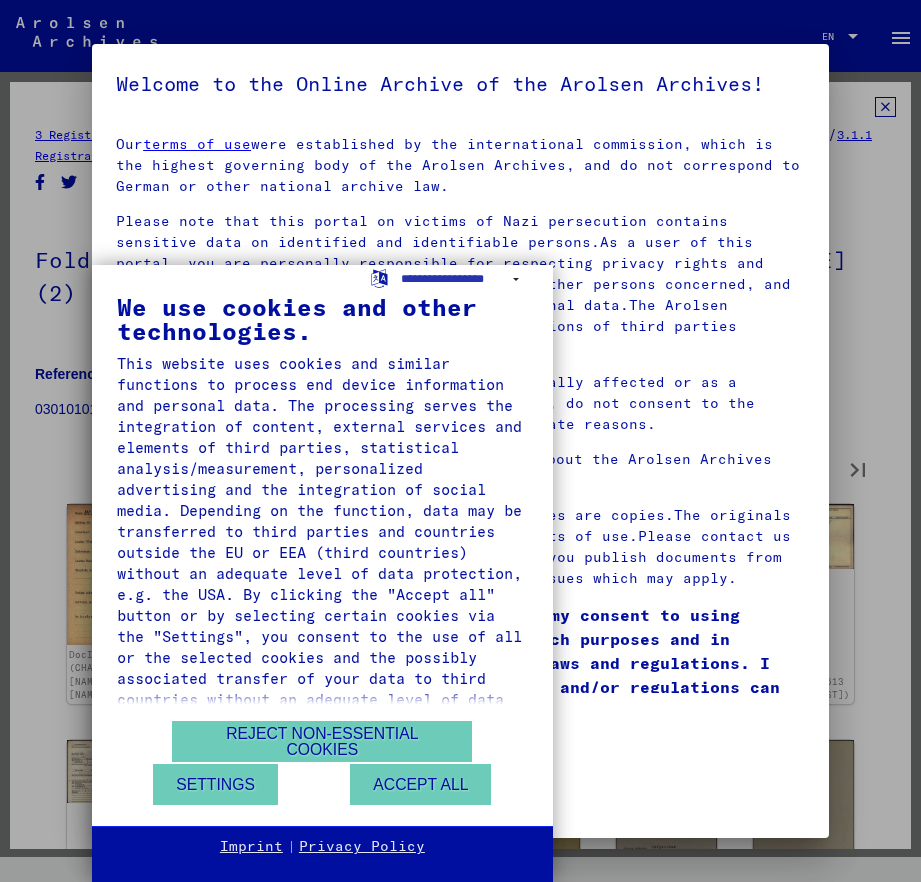 type on "*" 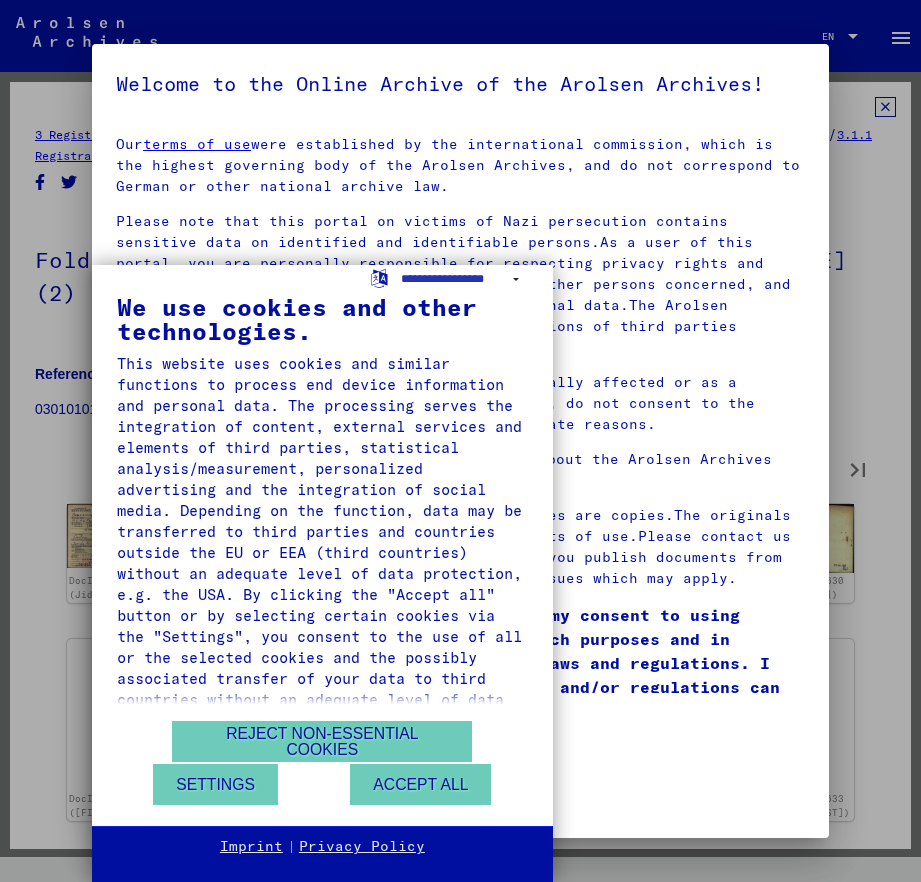 type on "*" 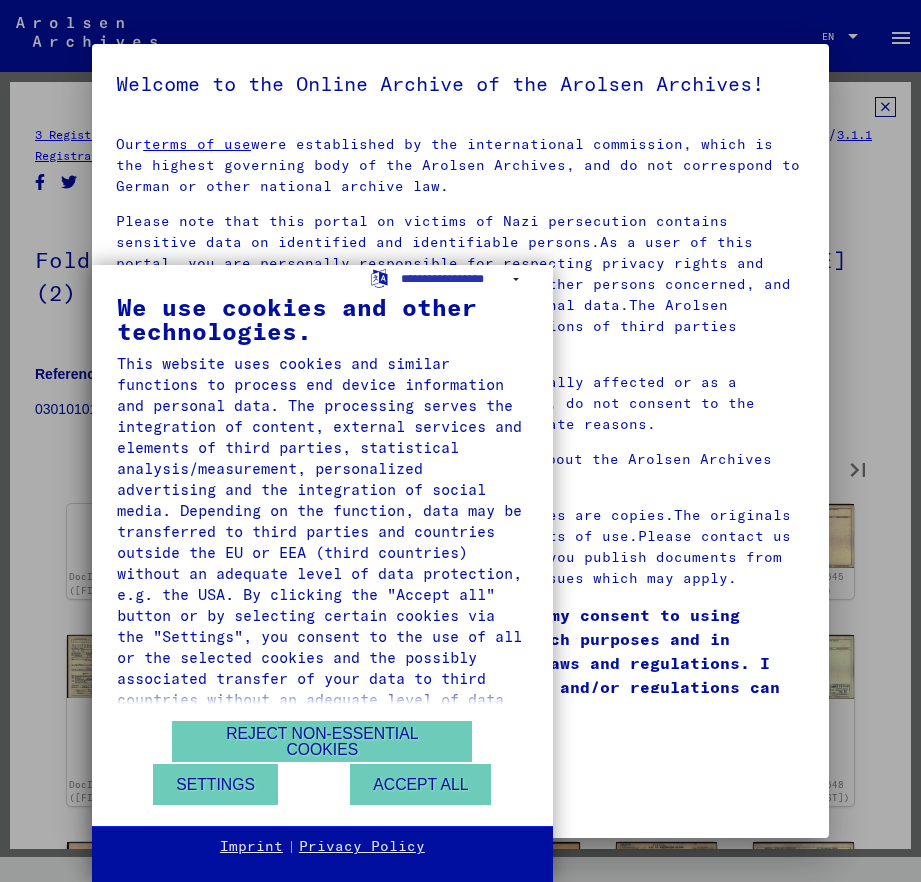 type on "*" 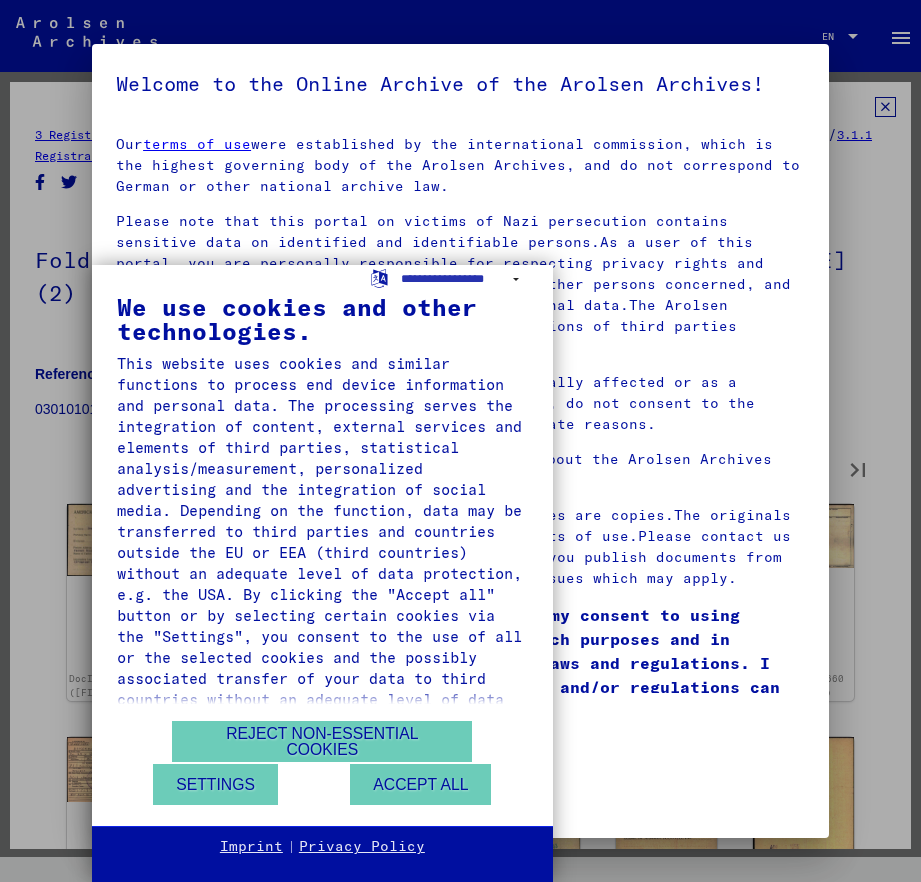 type on "*" 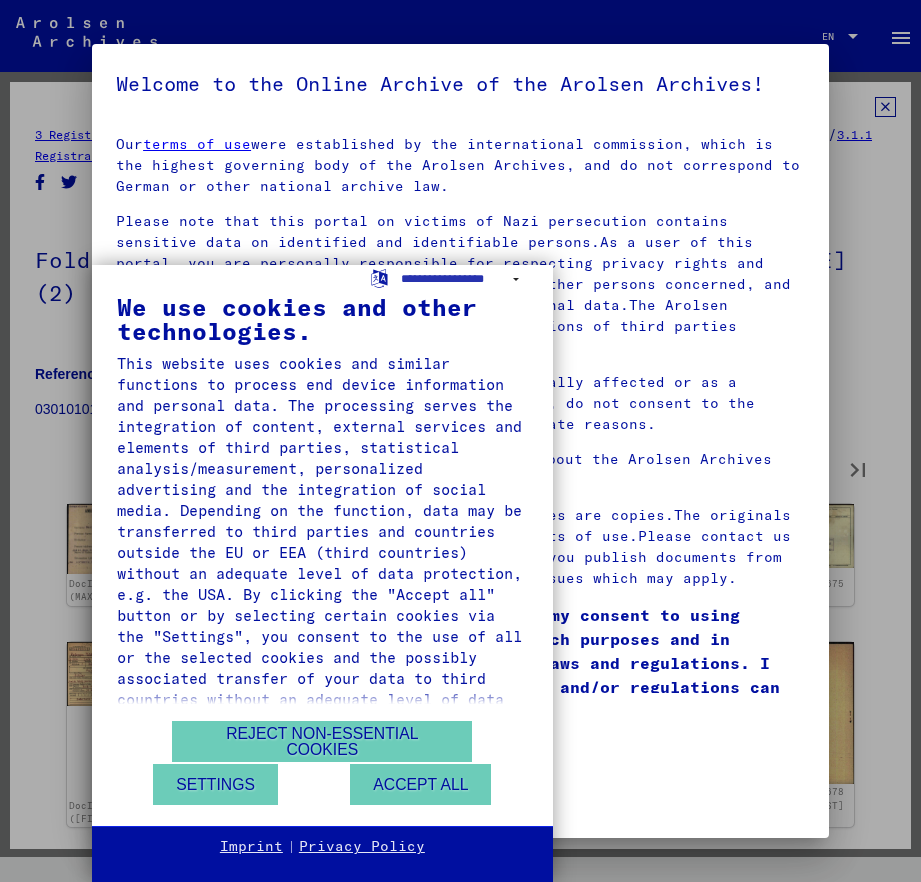 type on "*" 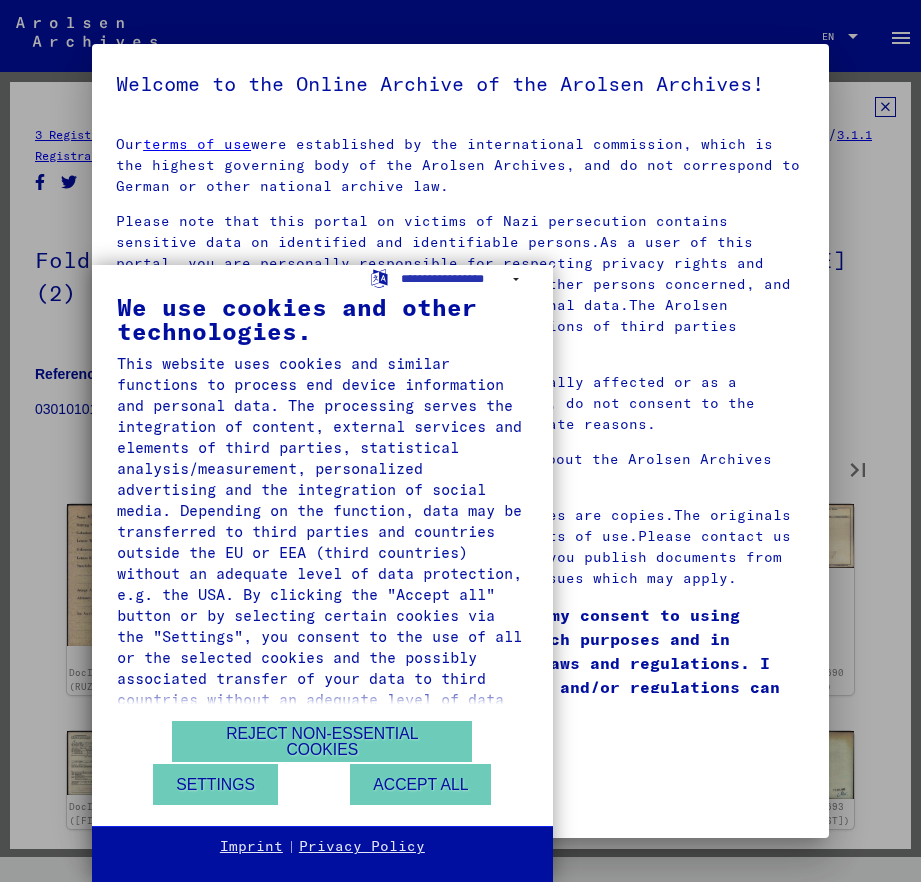 type on "*" 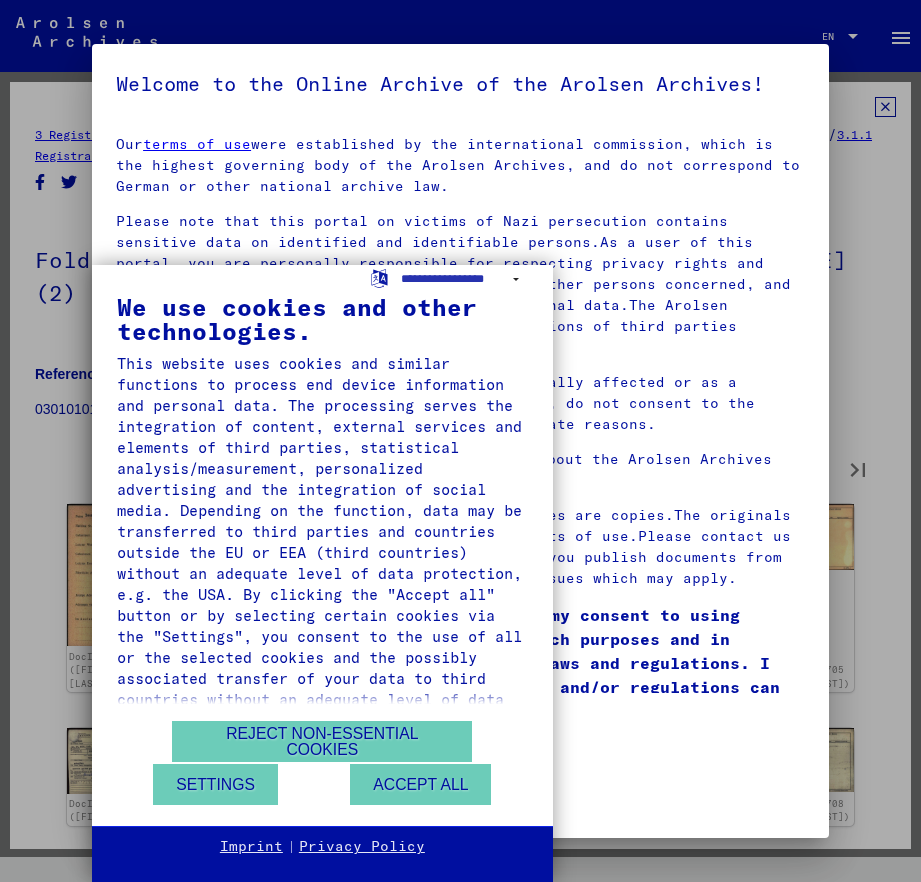 type on "*" 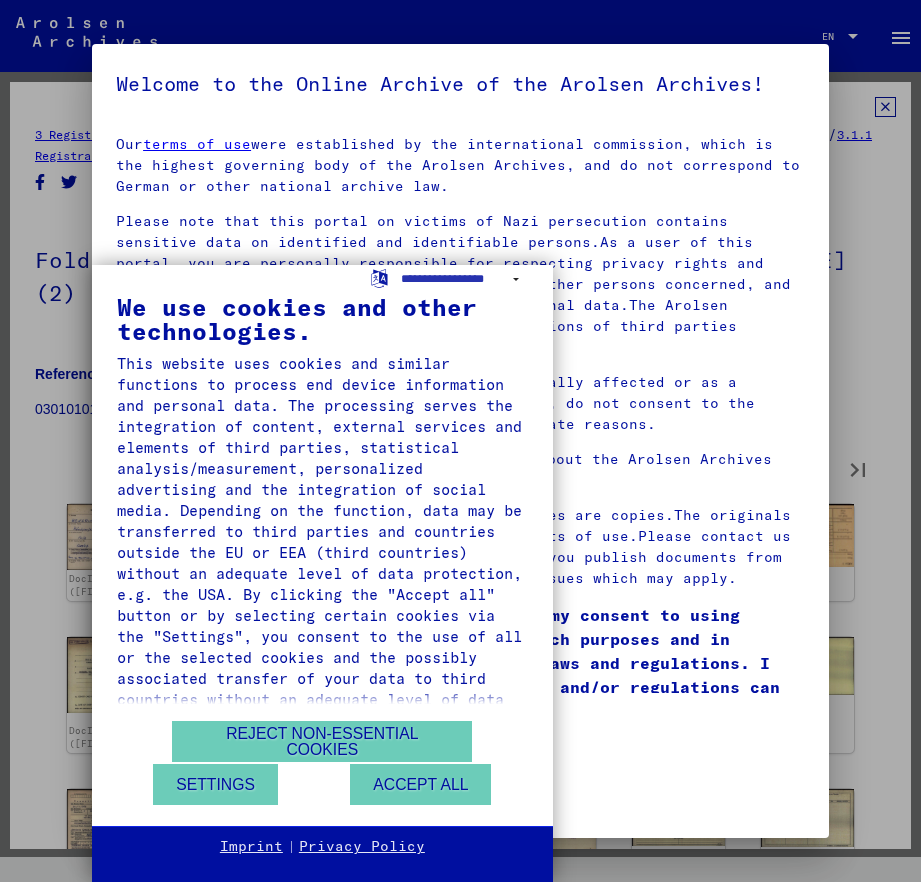 type on "*" 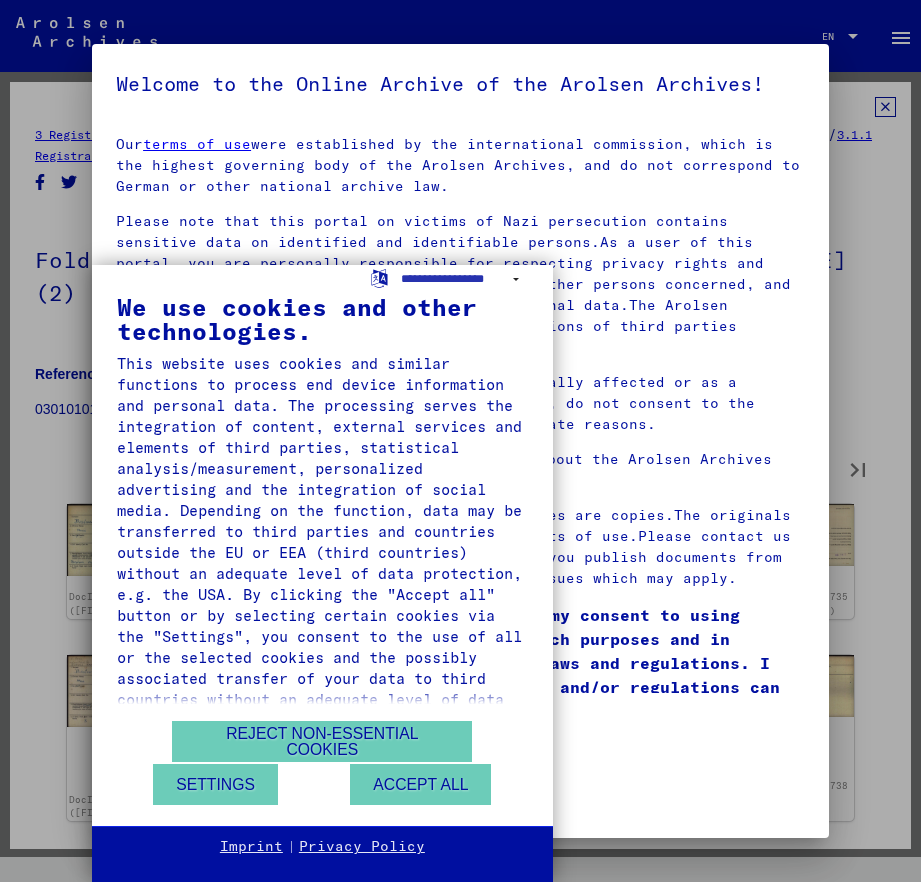 type on "**" 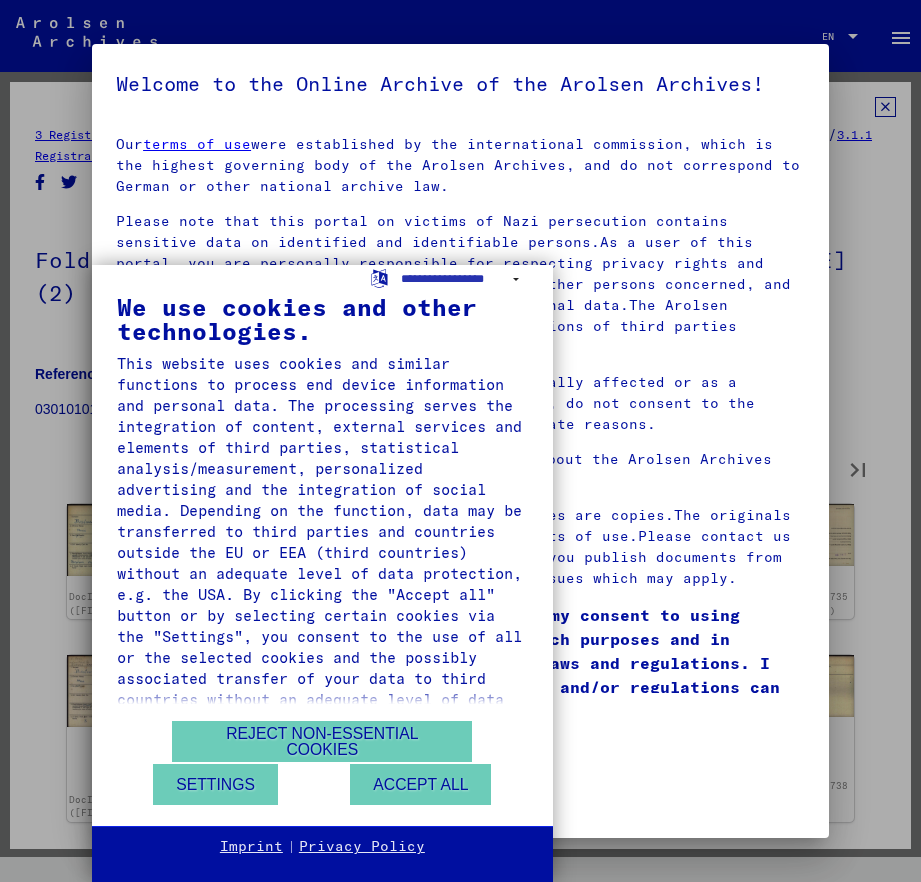type on "**" 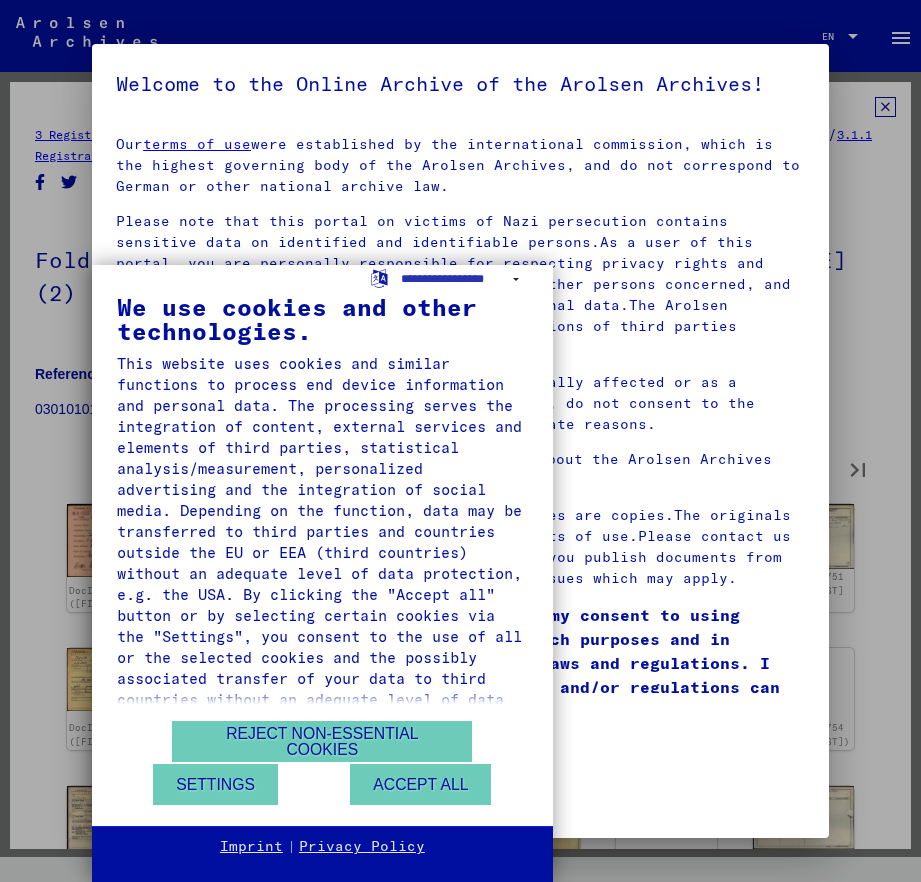type on "**" 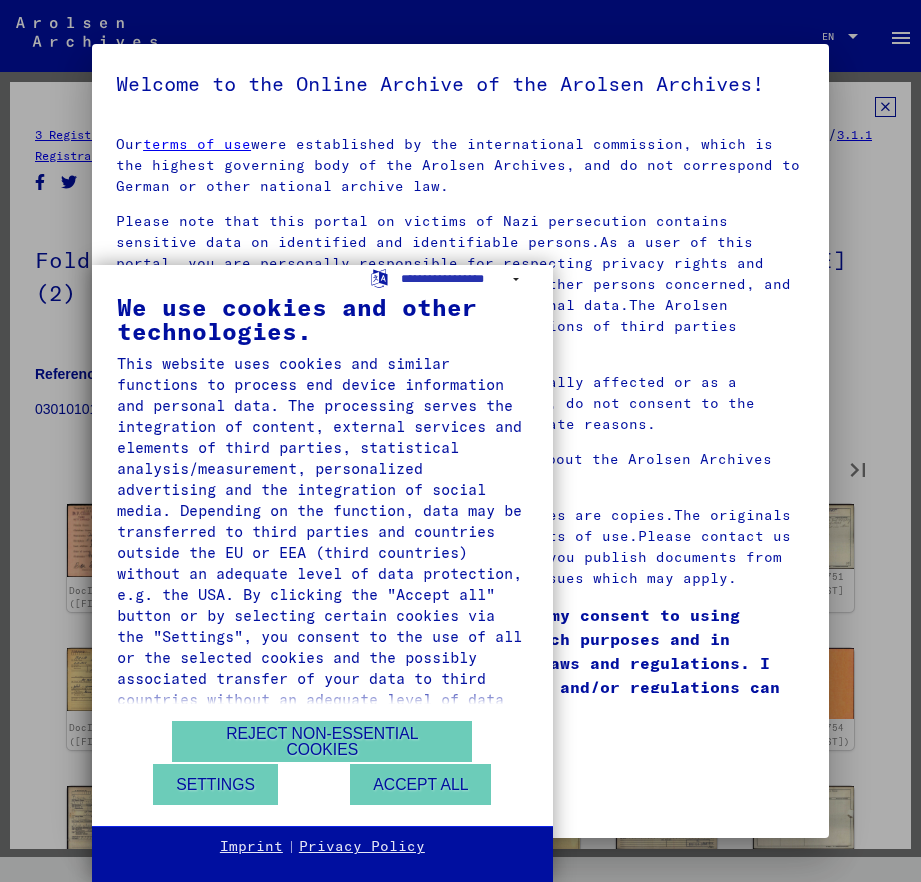 type on "**" 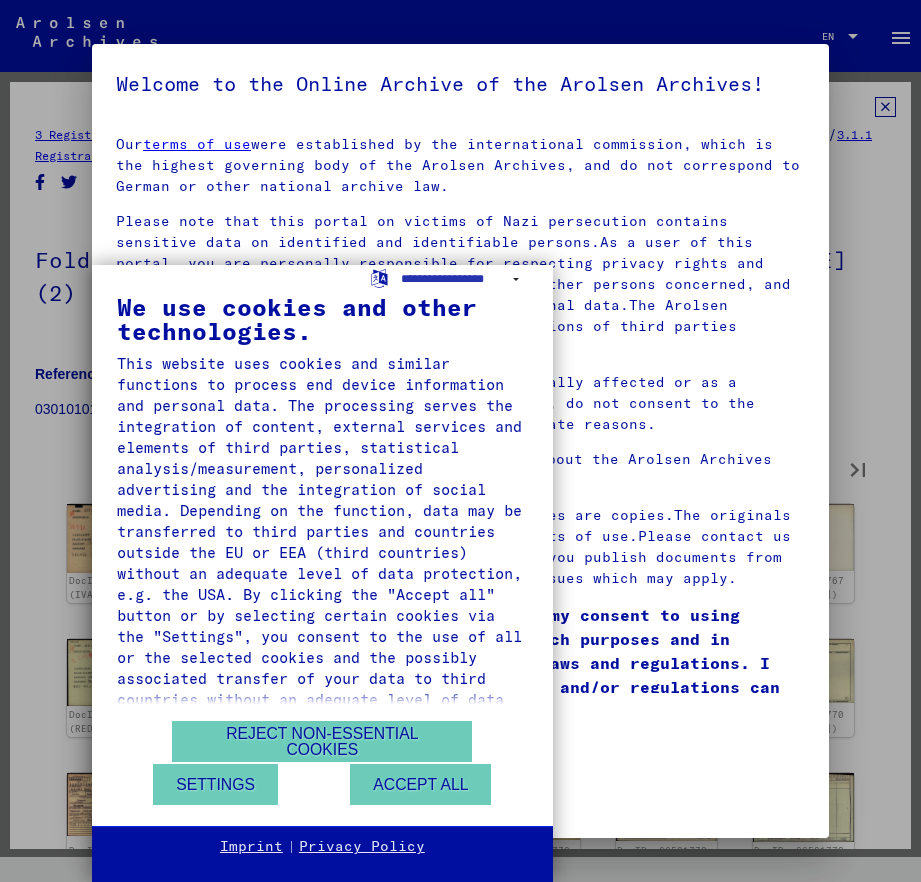type on "**" 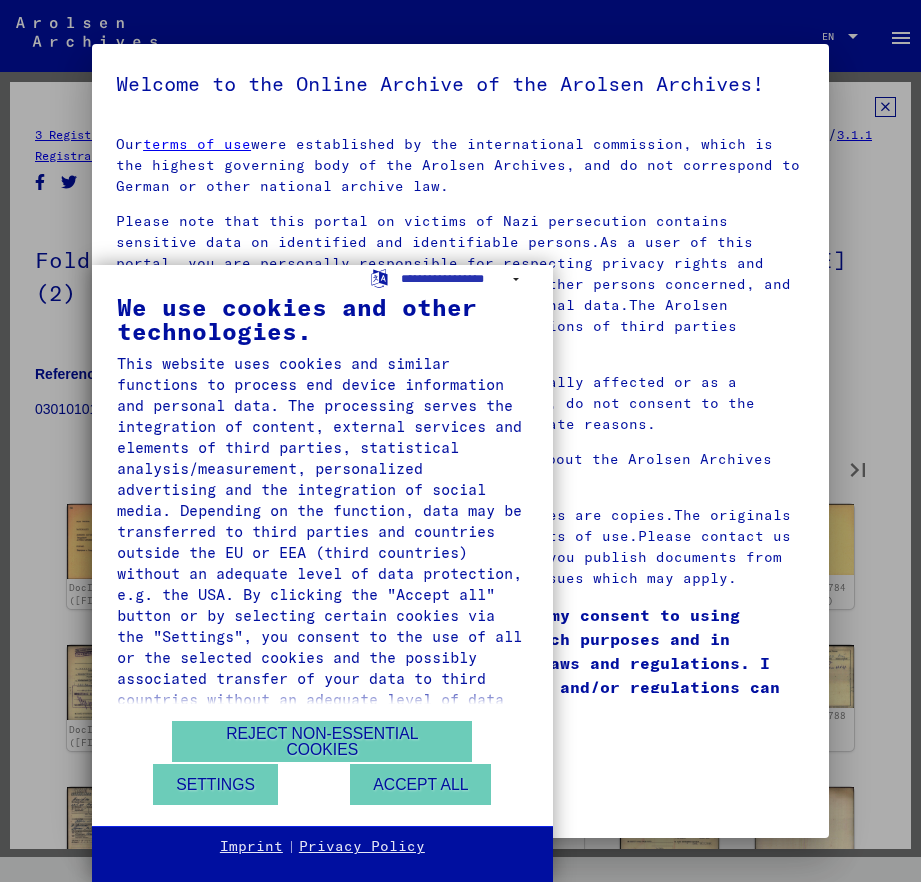 type on "**" 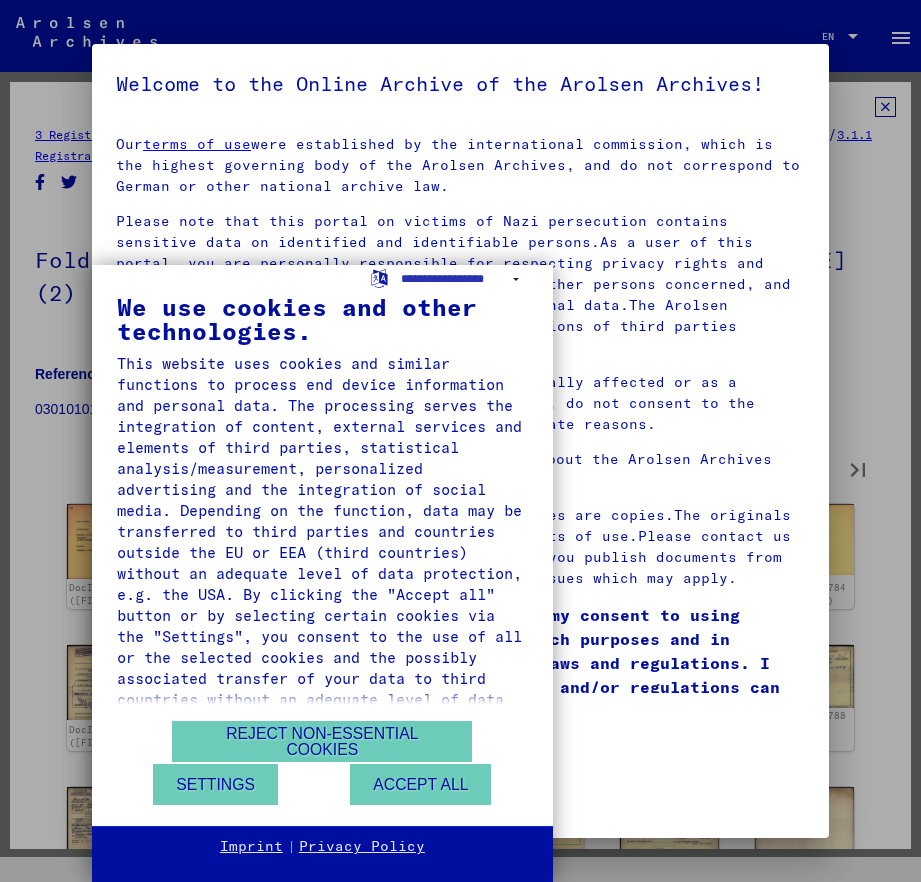 type on "**" 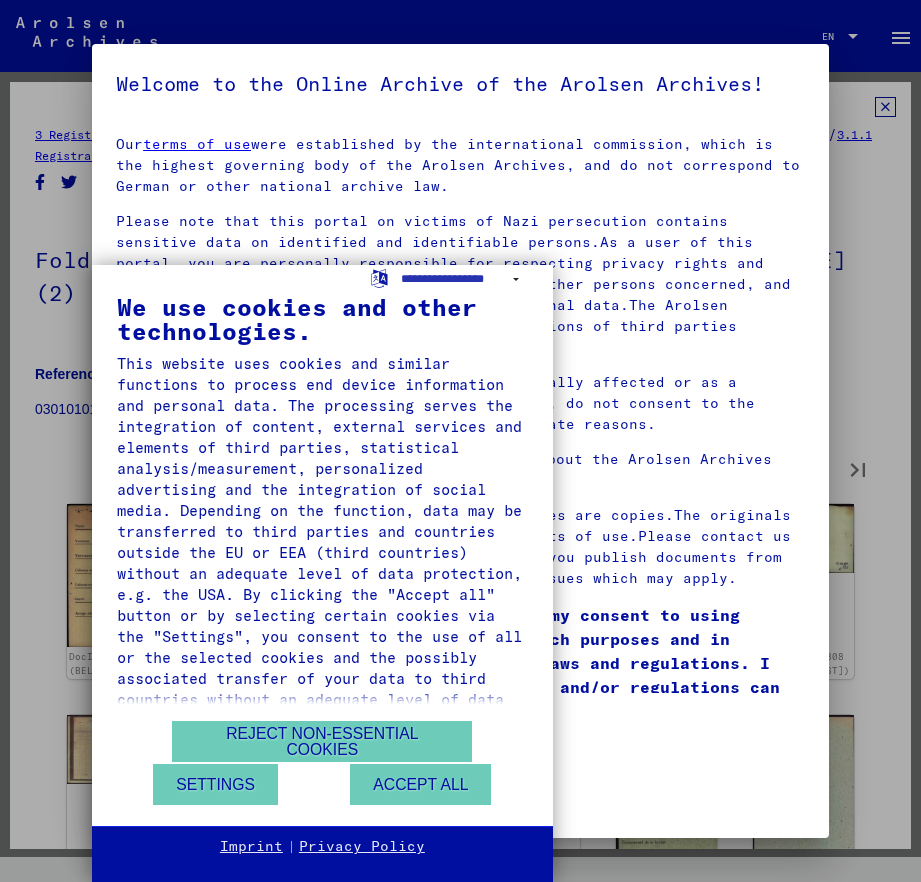 type on "**" 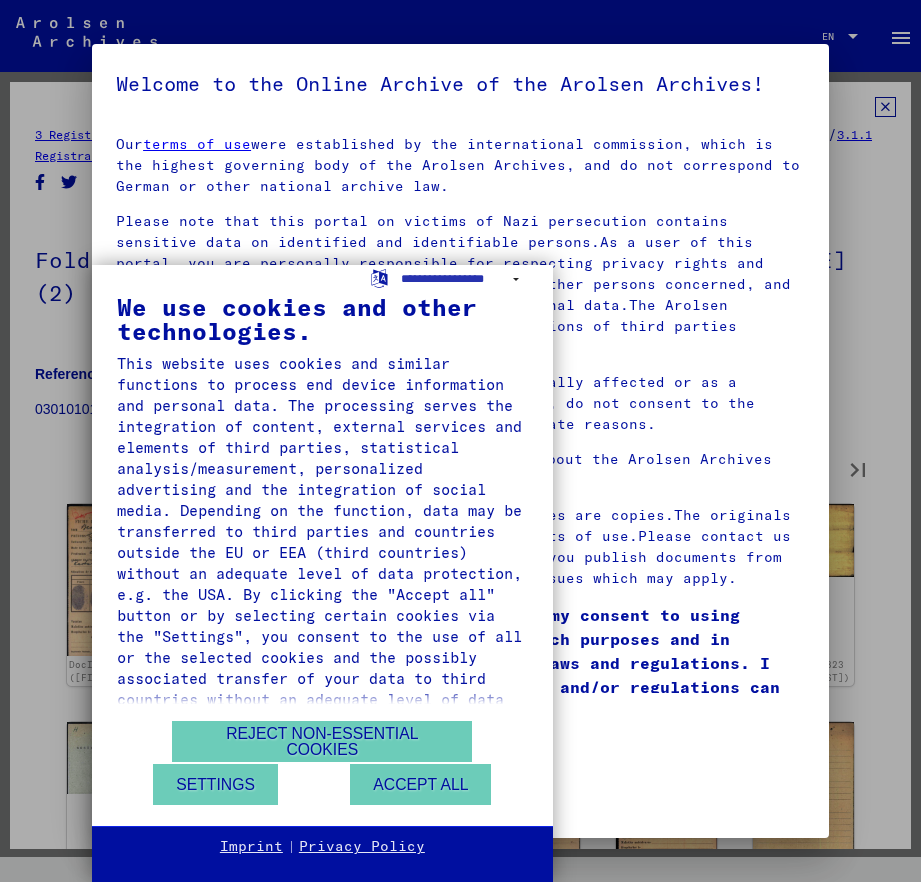 type on "**" 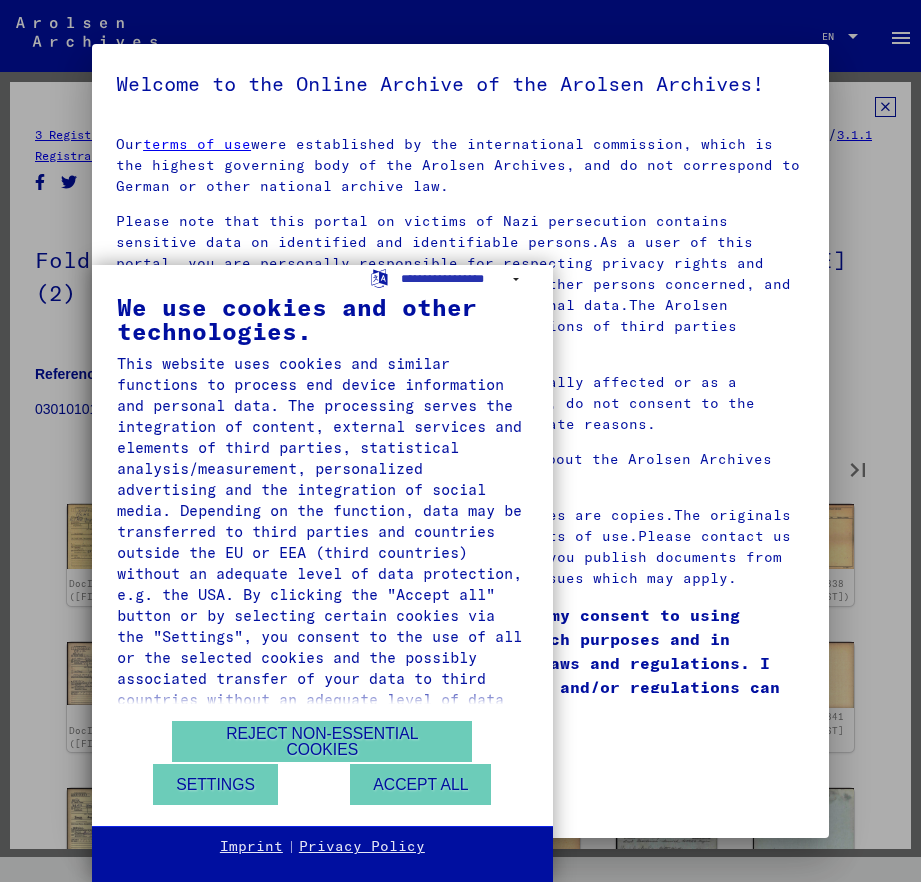 type on "**" 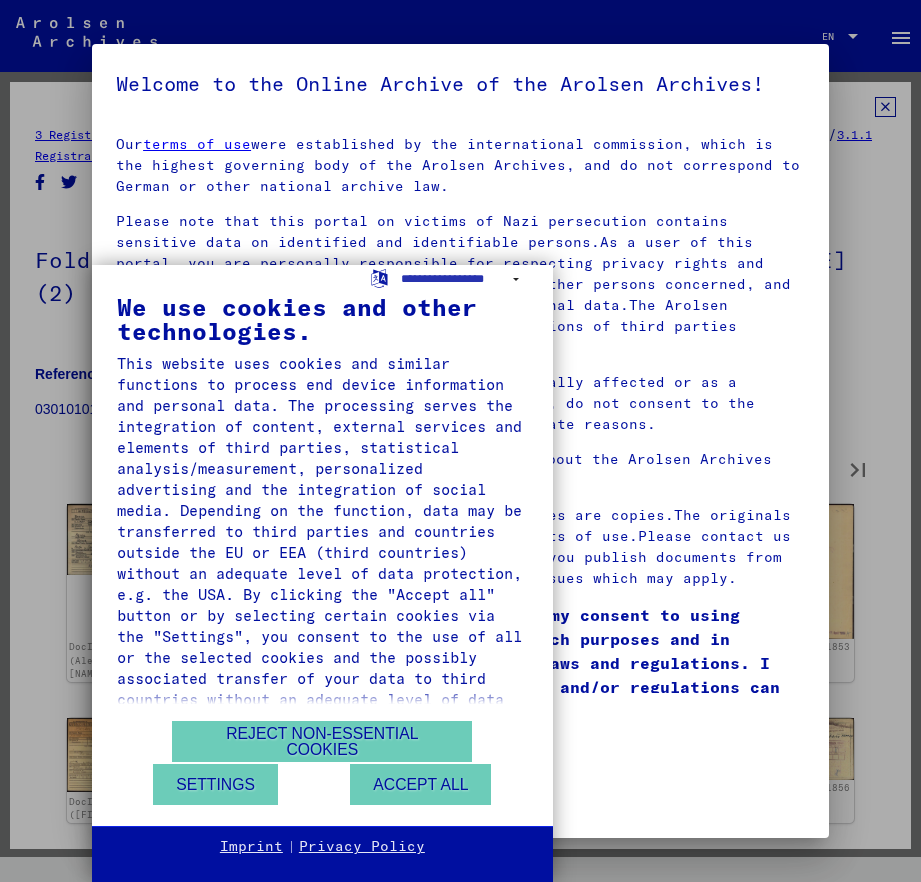 type on "**" 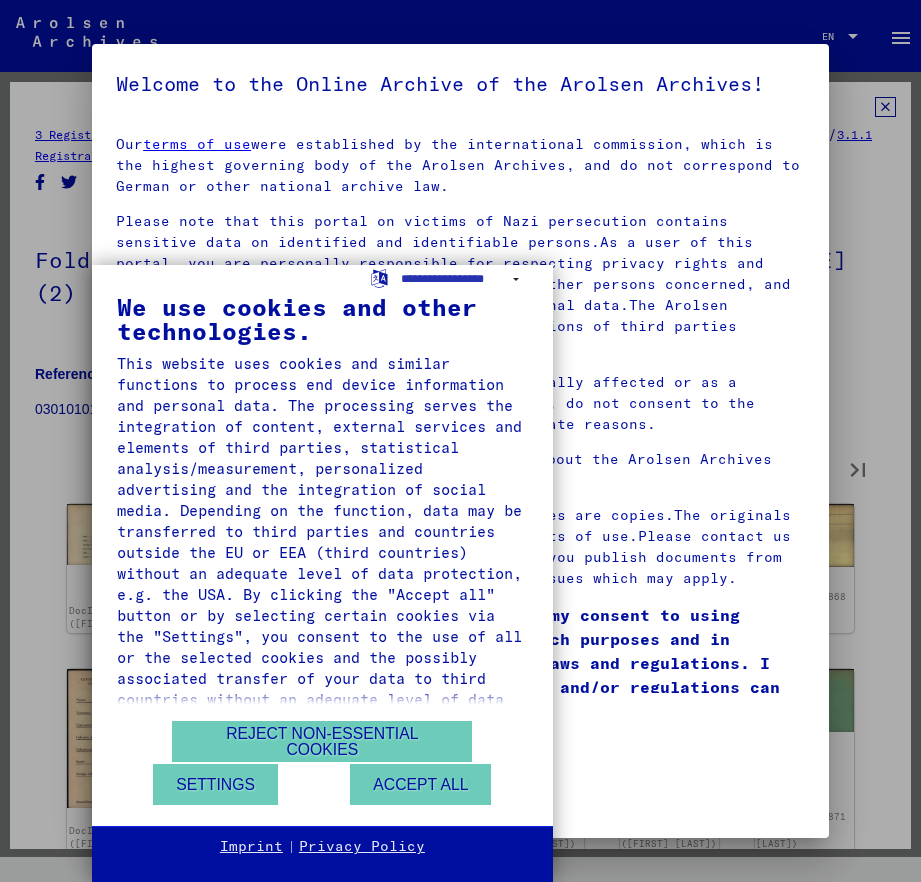 type on "**" 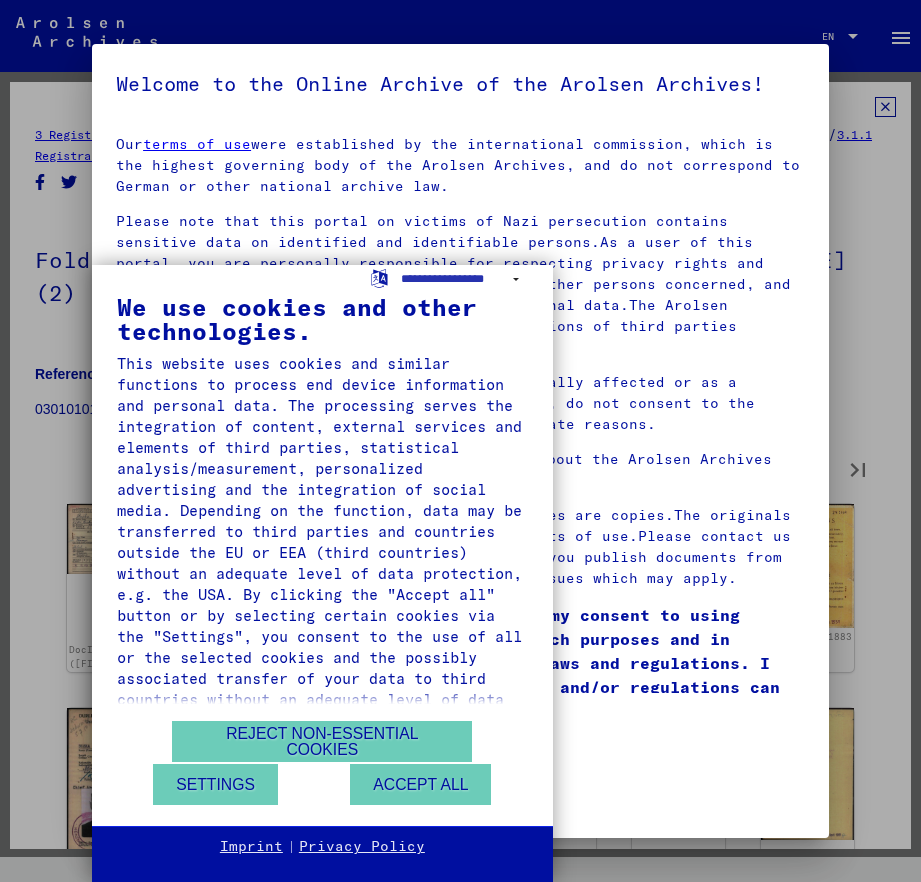 type on "**" 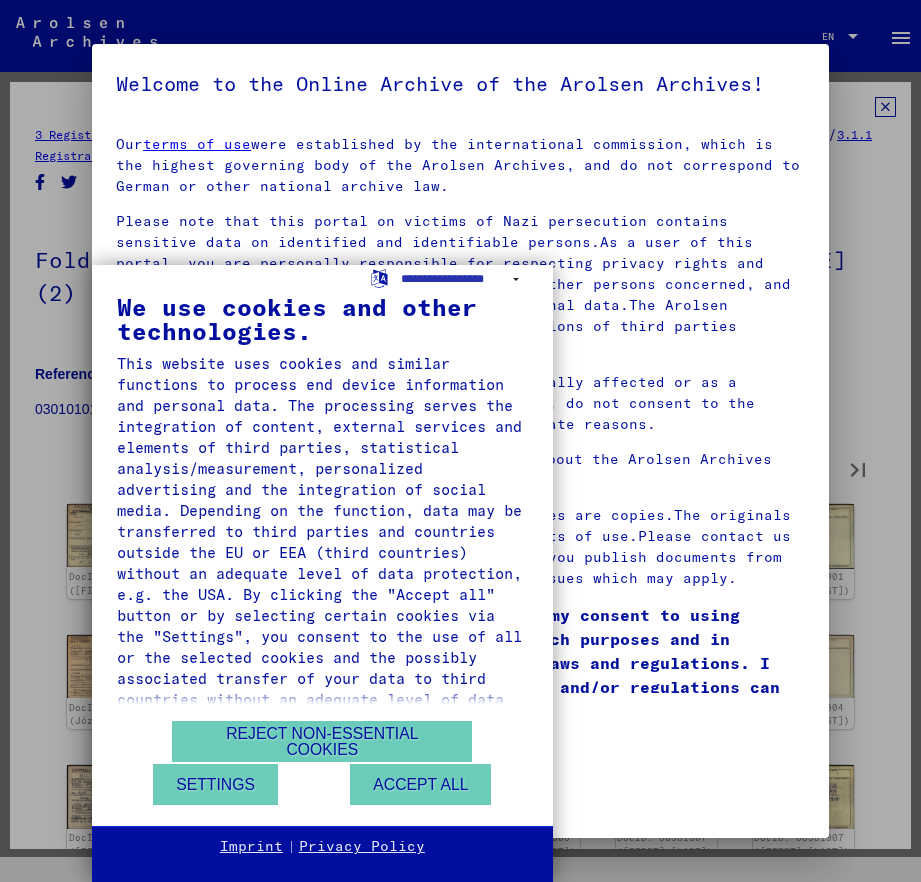 type on "**" 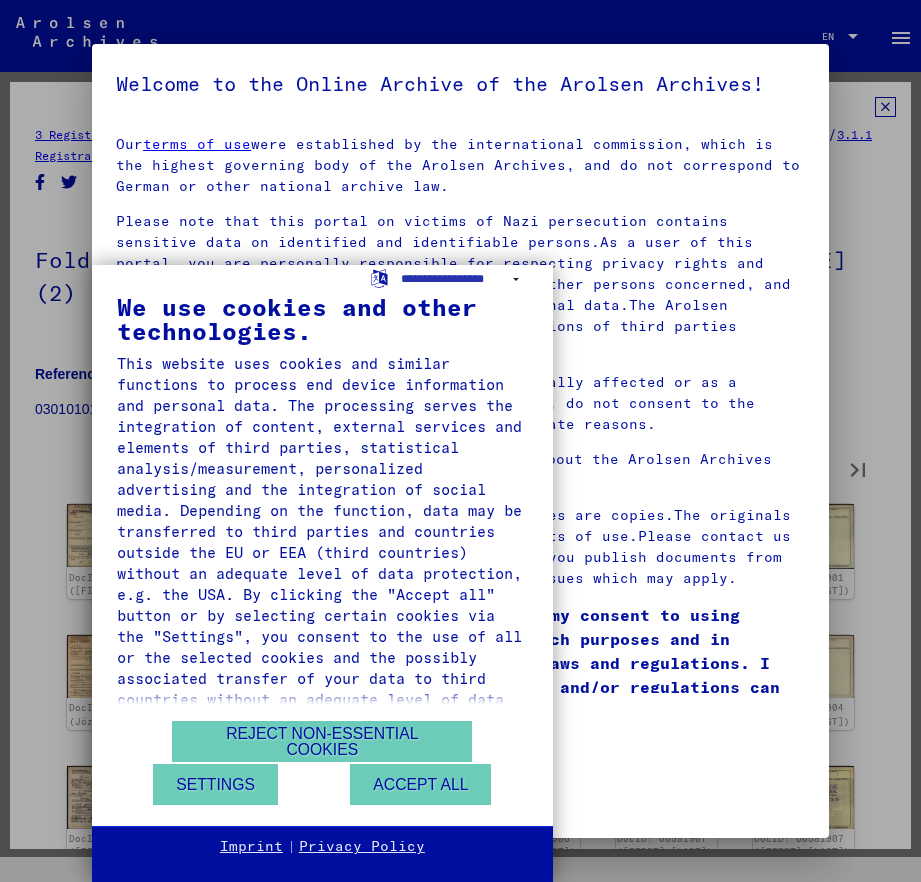 type on "**" 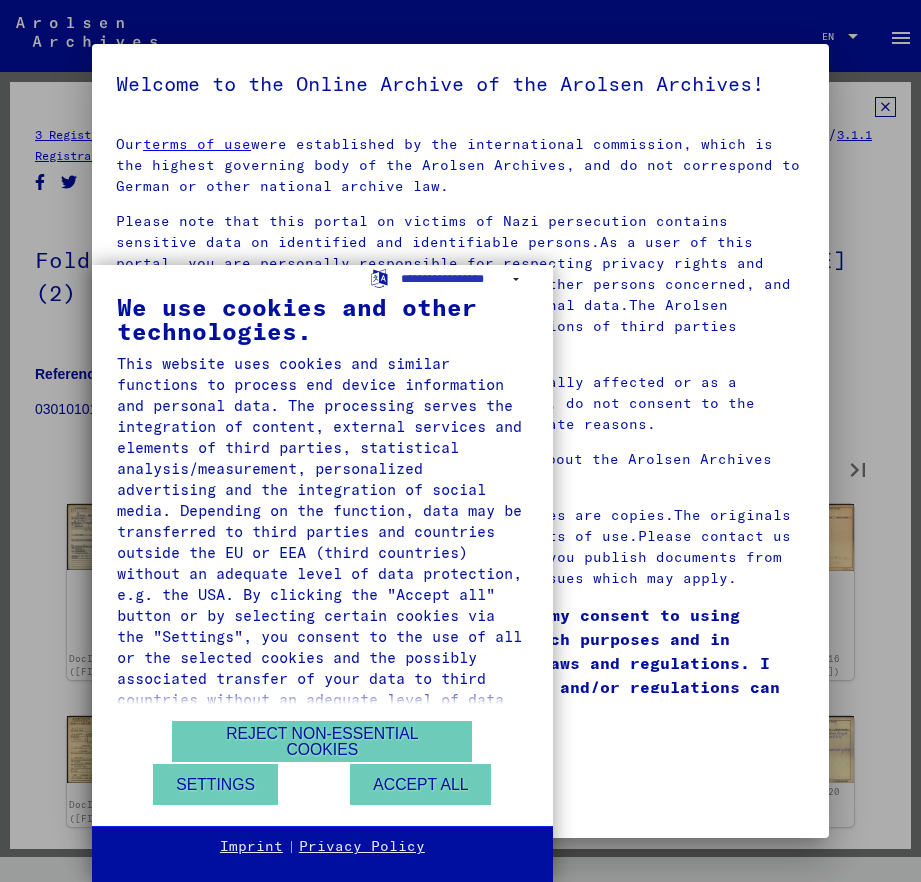 type on "**" 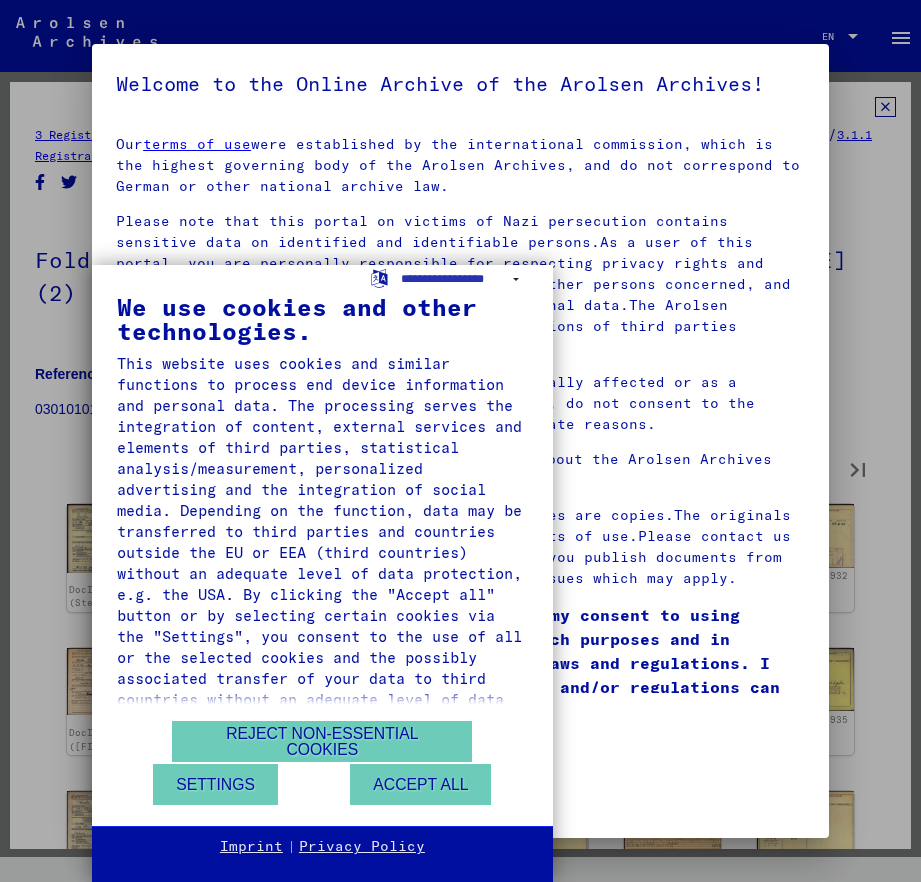 type on "**" 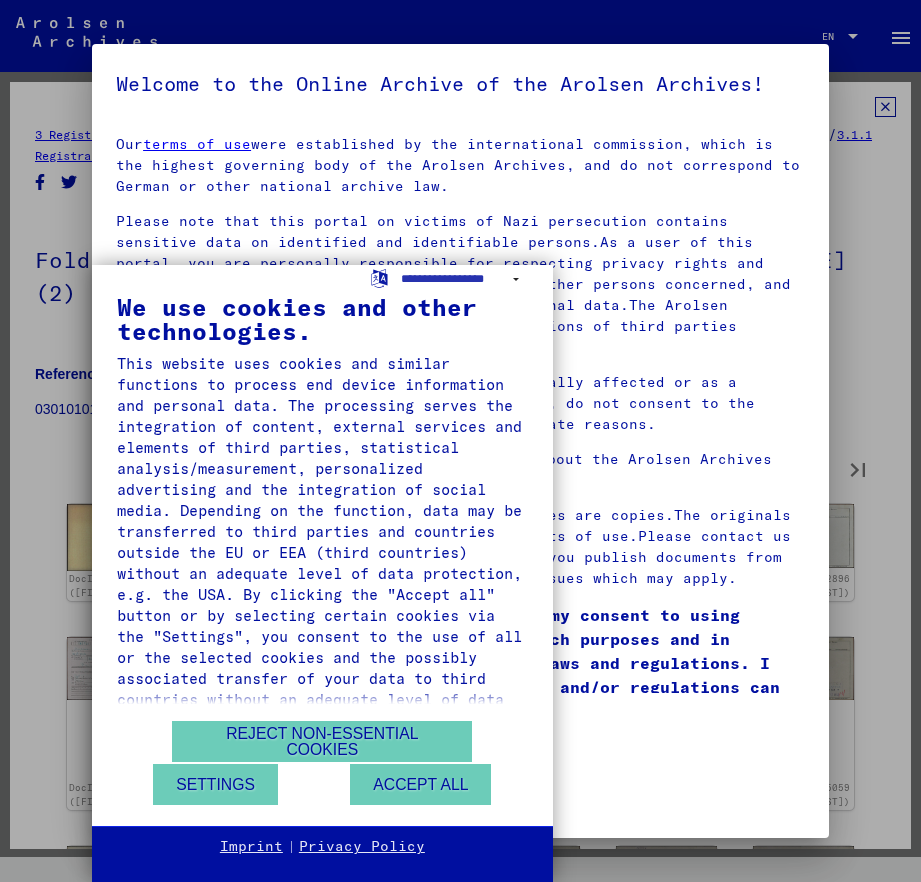 type on "**" 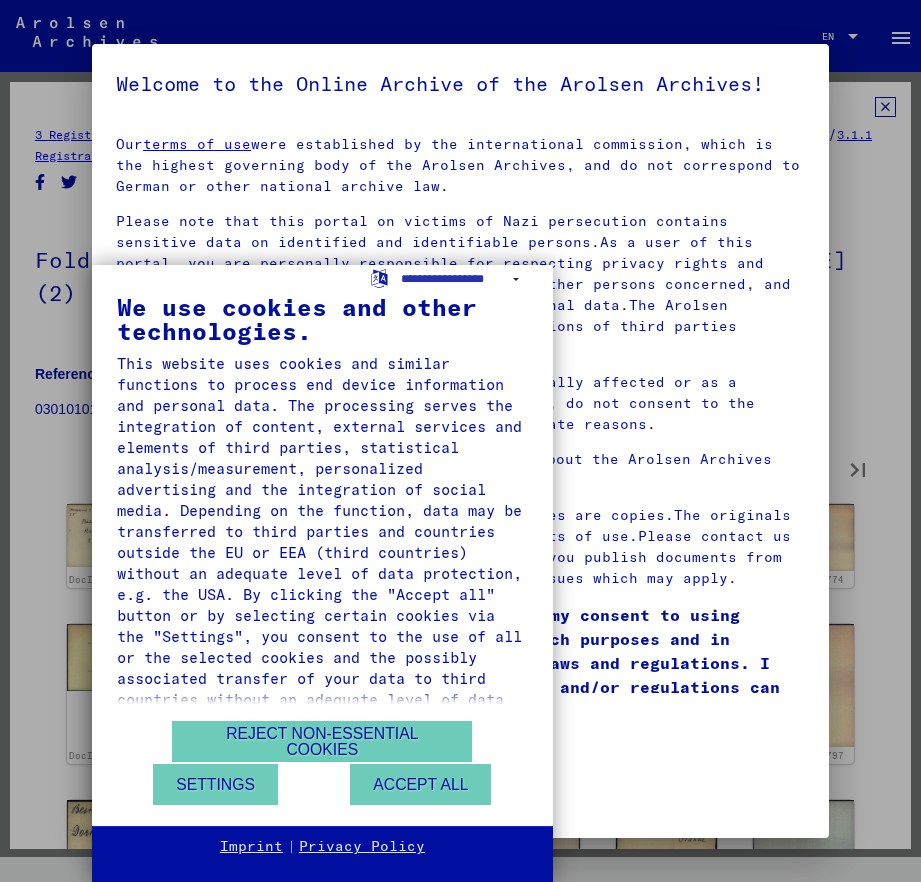type on "**" 